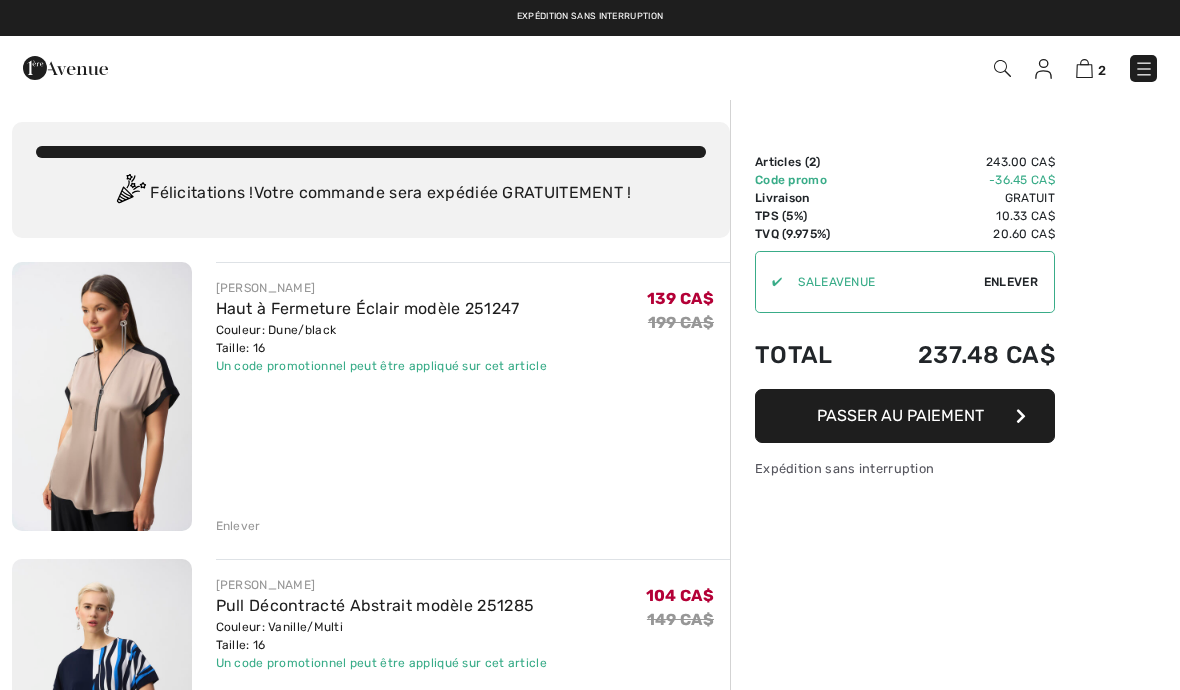 scroll, scrollTop: 0, scrollLeft: 0, axis: both 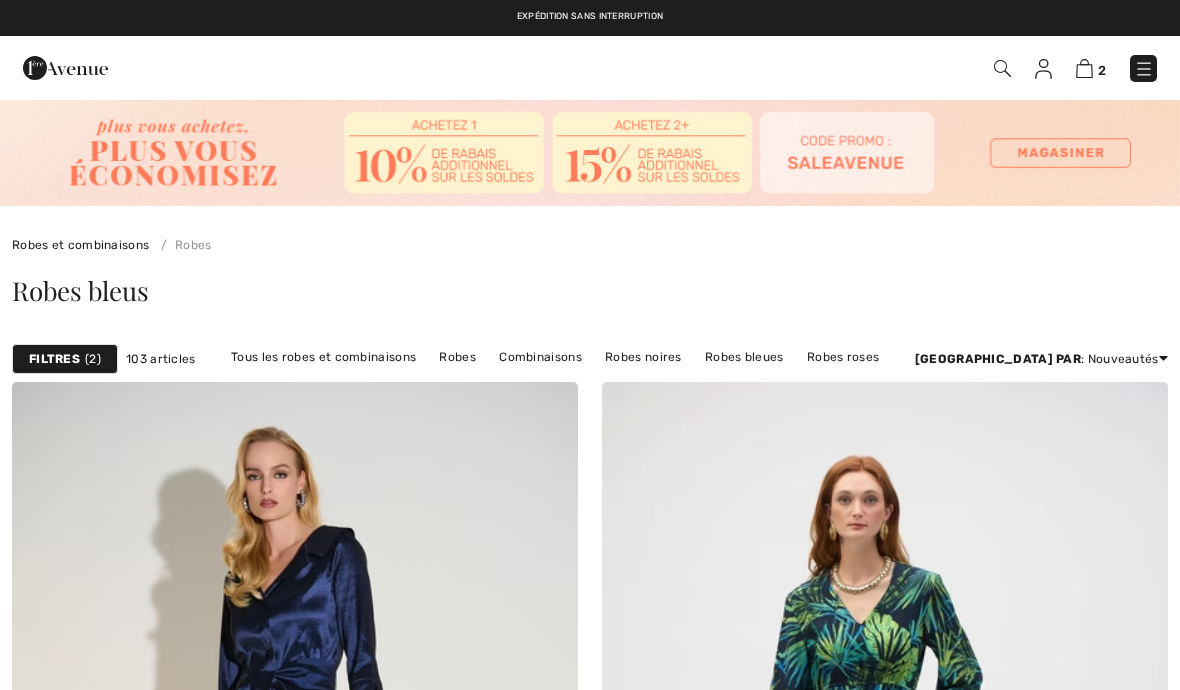 checkbox on "true" 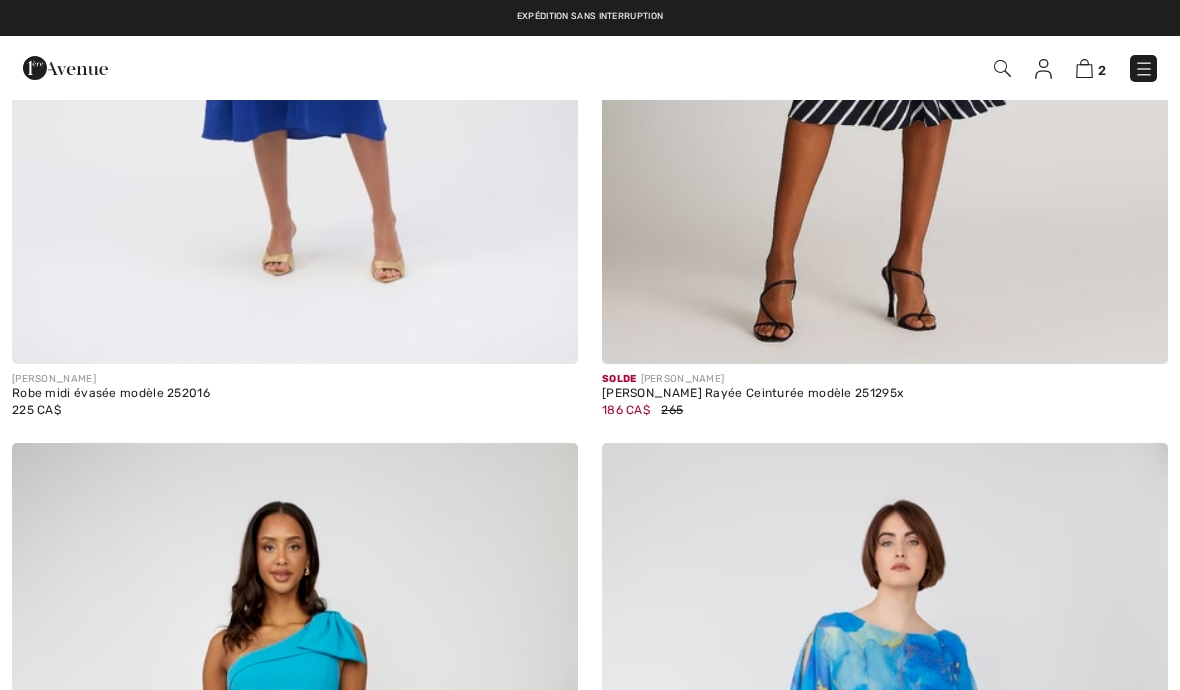 scroll, scrollTop: 0, scrollLeft: 0, axis: both 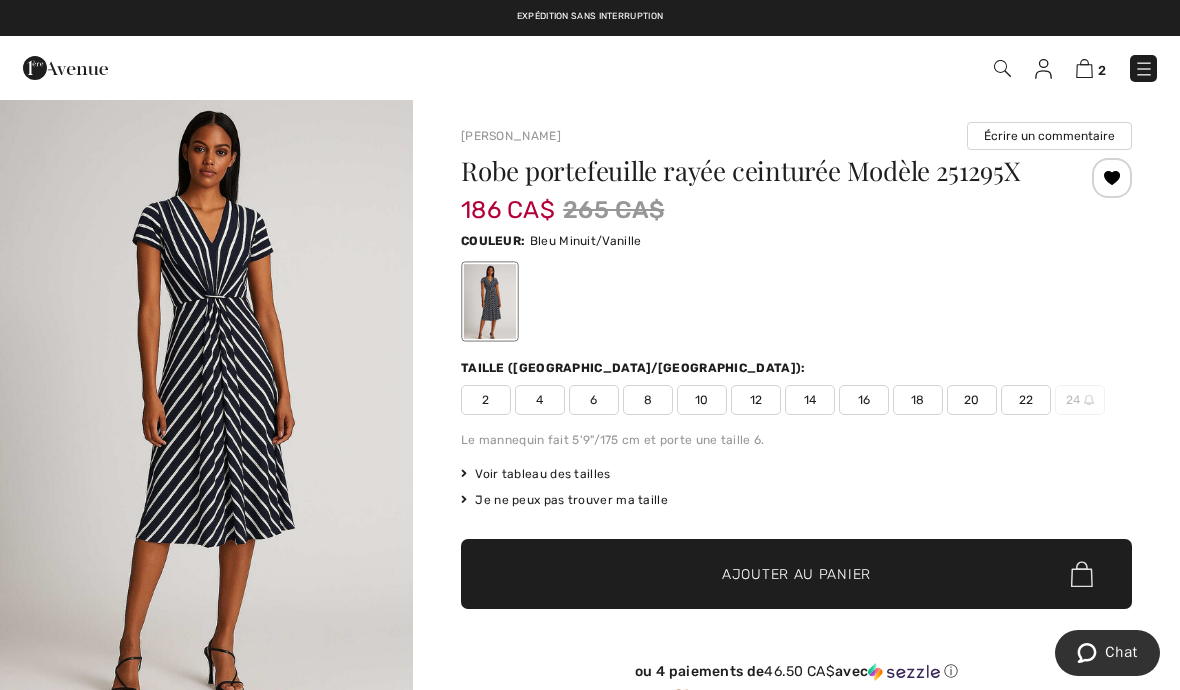 click on "16" at bounding box center [864, 400] 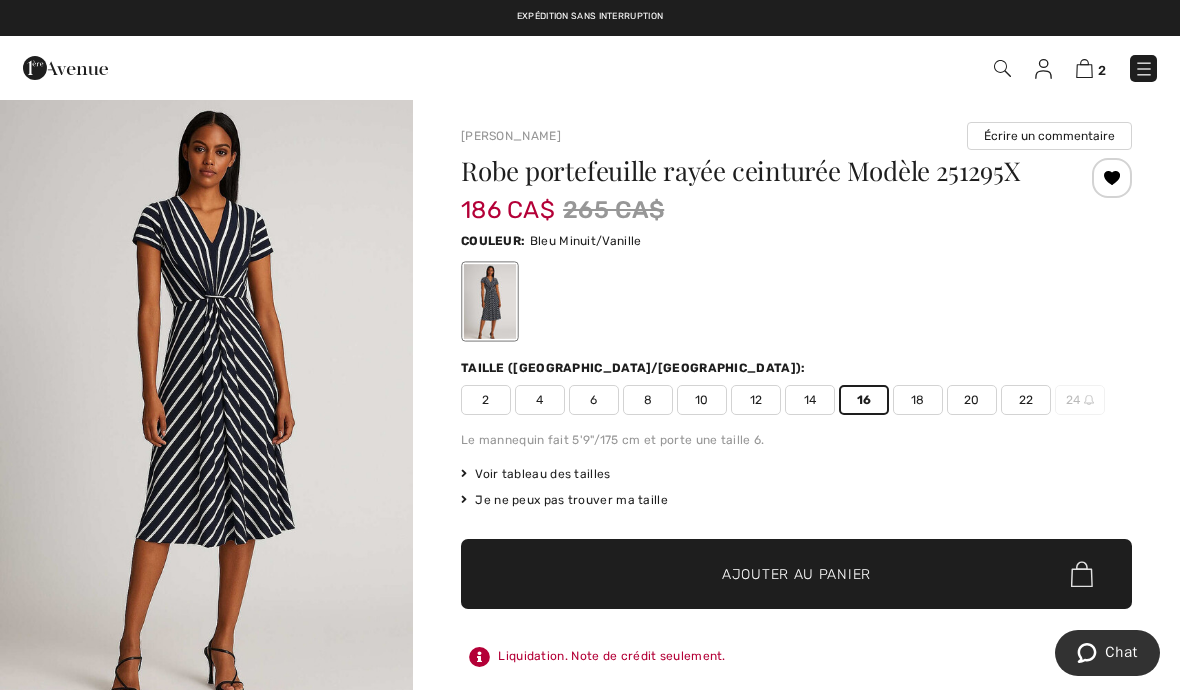 click on "Ajouter au panier" at bounding box center [796, 574] 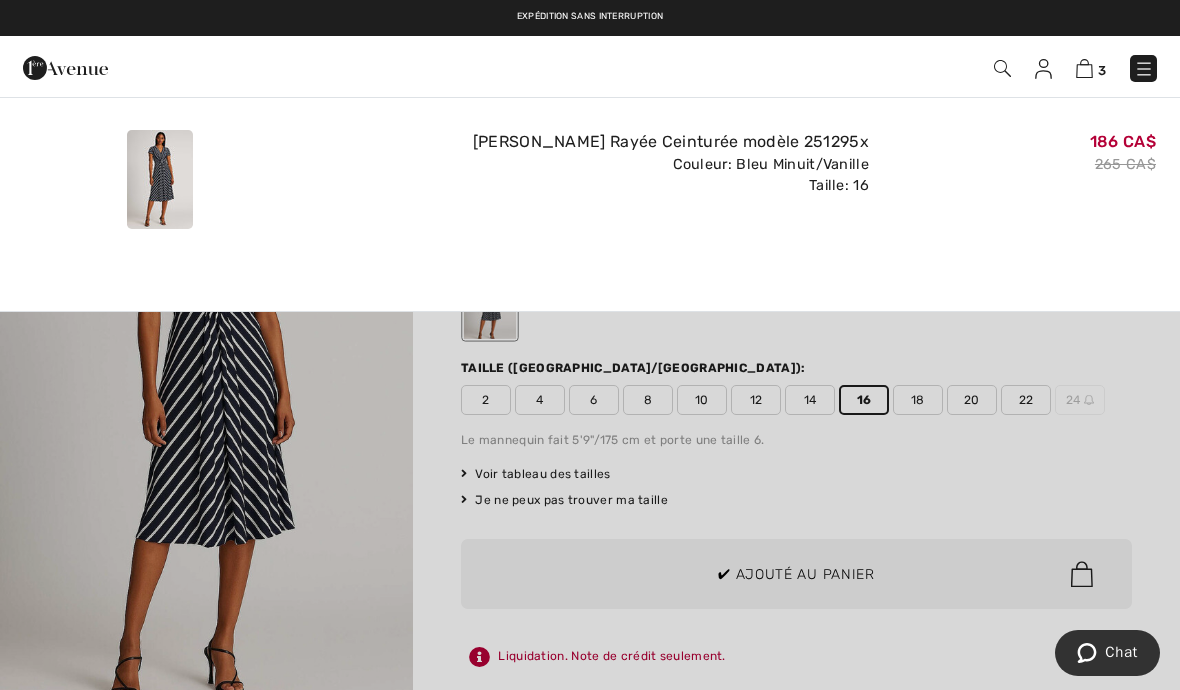scroll, scrollTop: 0, scrollLeft: 0, axis: both 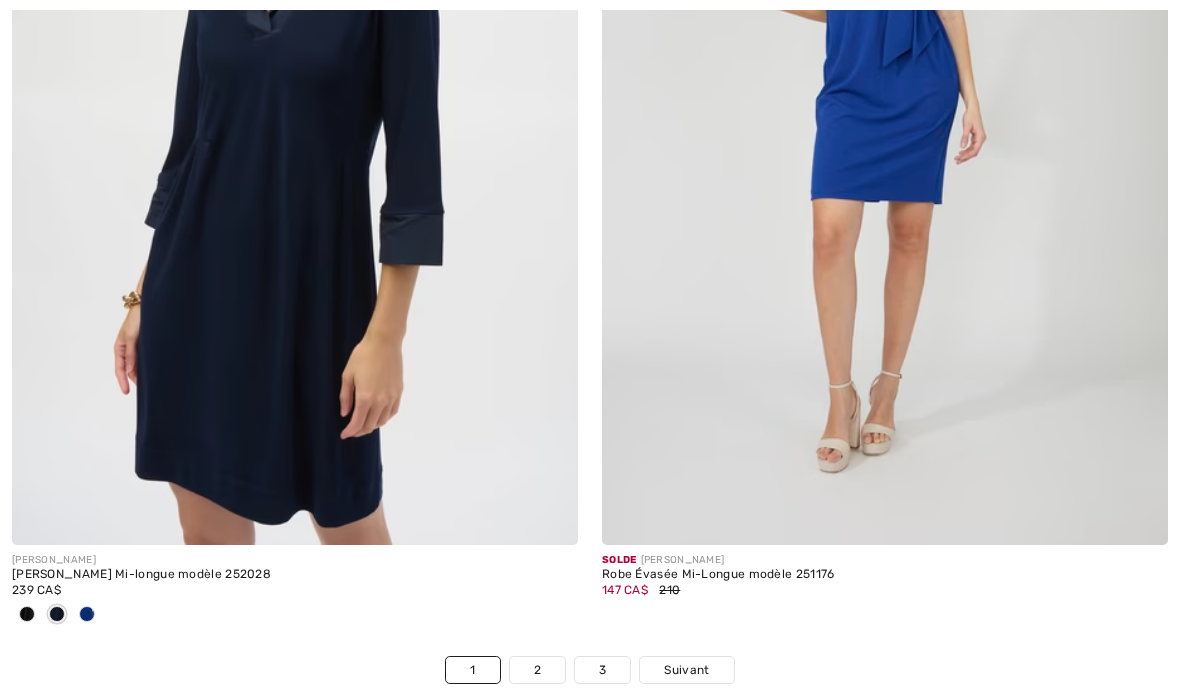 click on "Suivant" at bounding box center [686, 670] 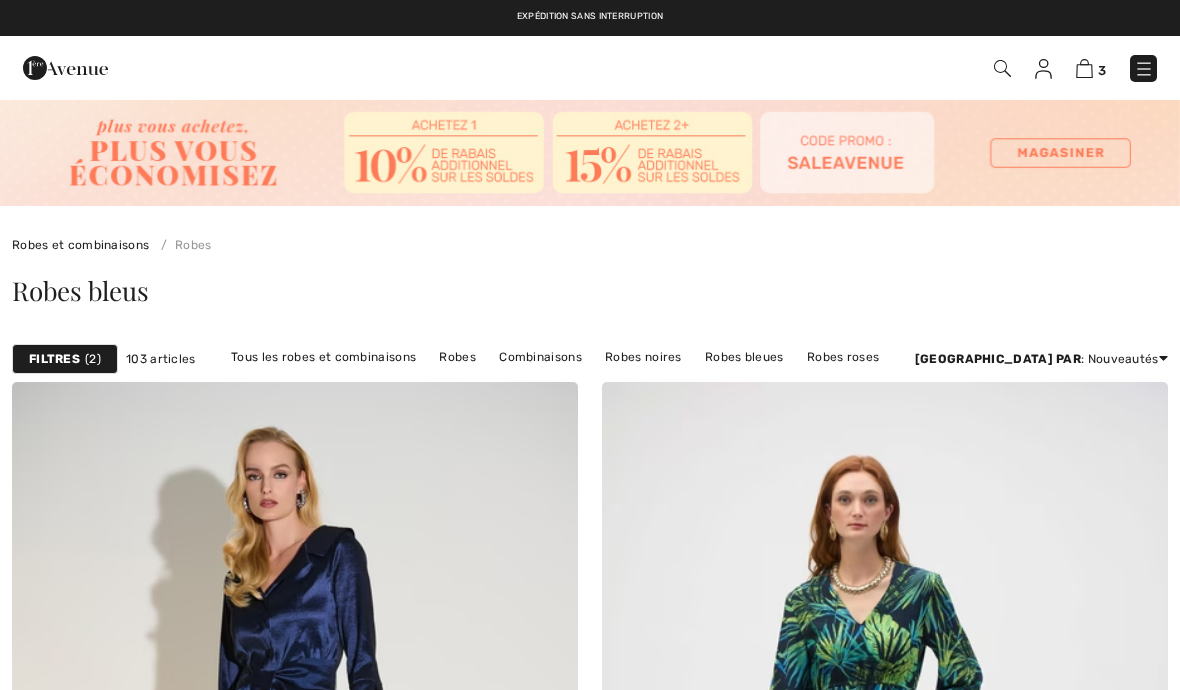 scroll, scrollTop: 0, scrollLeft: 0, axis: both 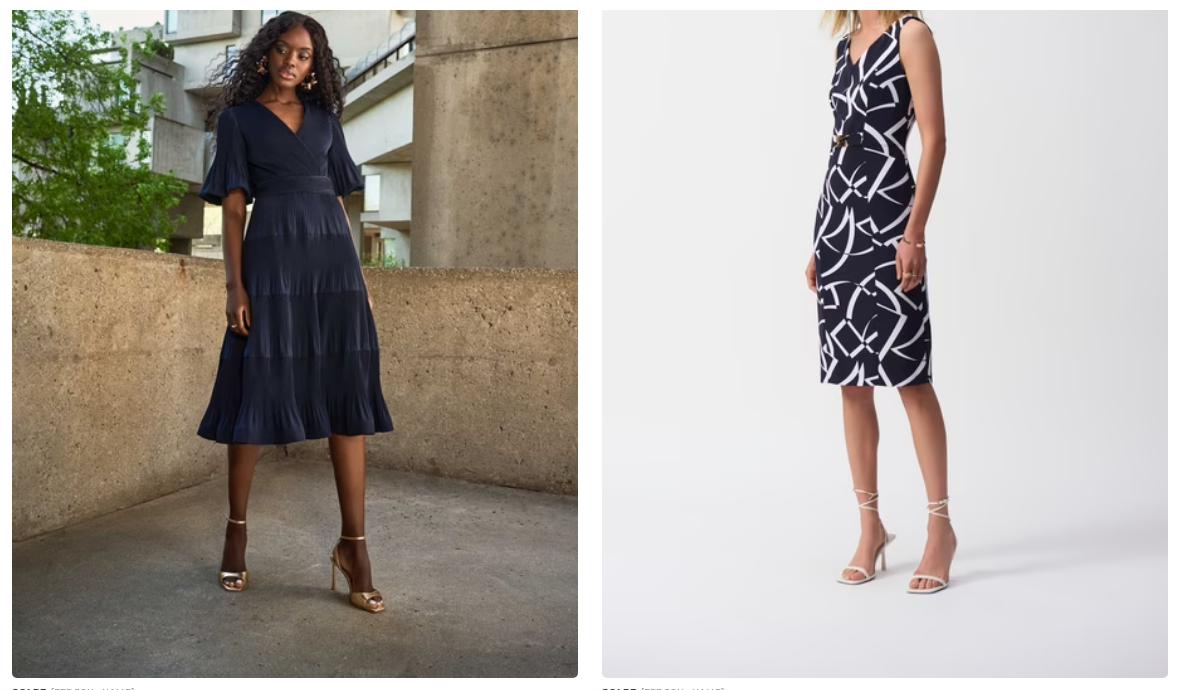 click on "Solde JOSEPH RIBKOFF" at bounding box center [295, 693] 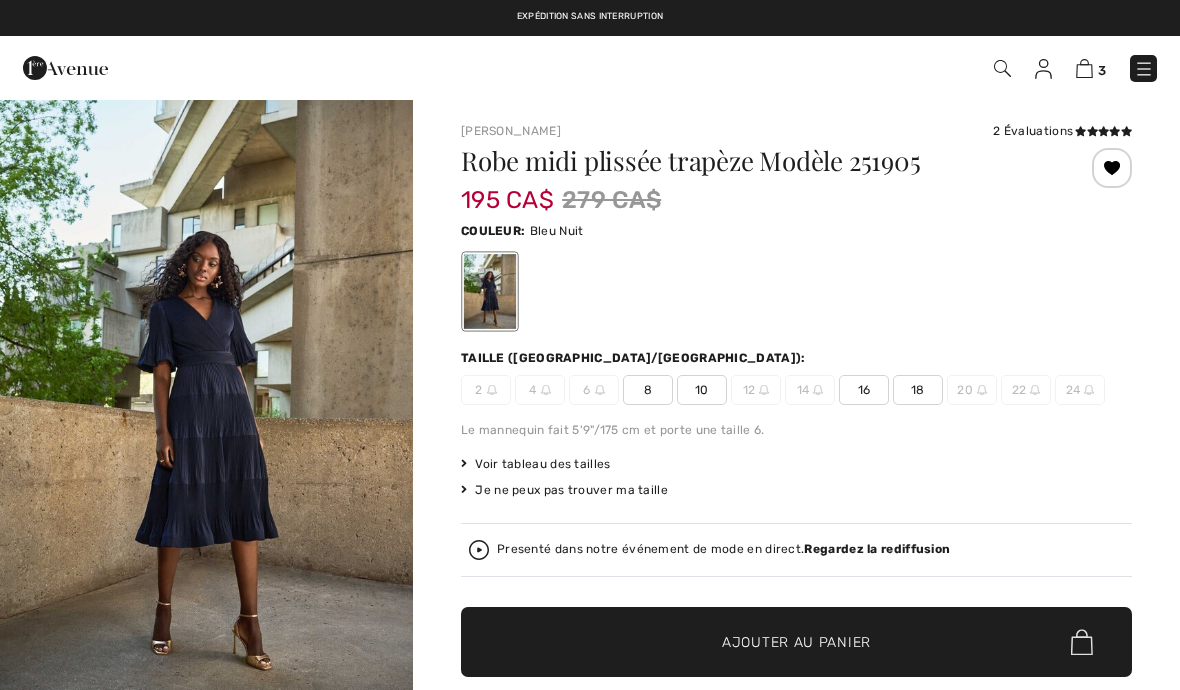 scroll, scrollTop: 0, scrollLeft: 0, axis: both 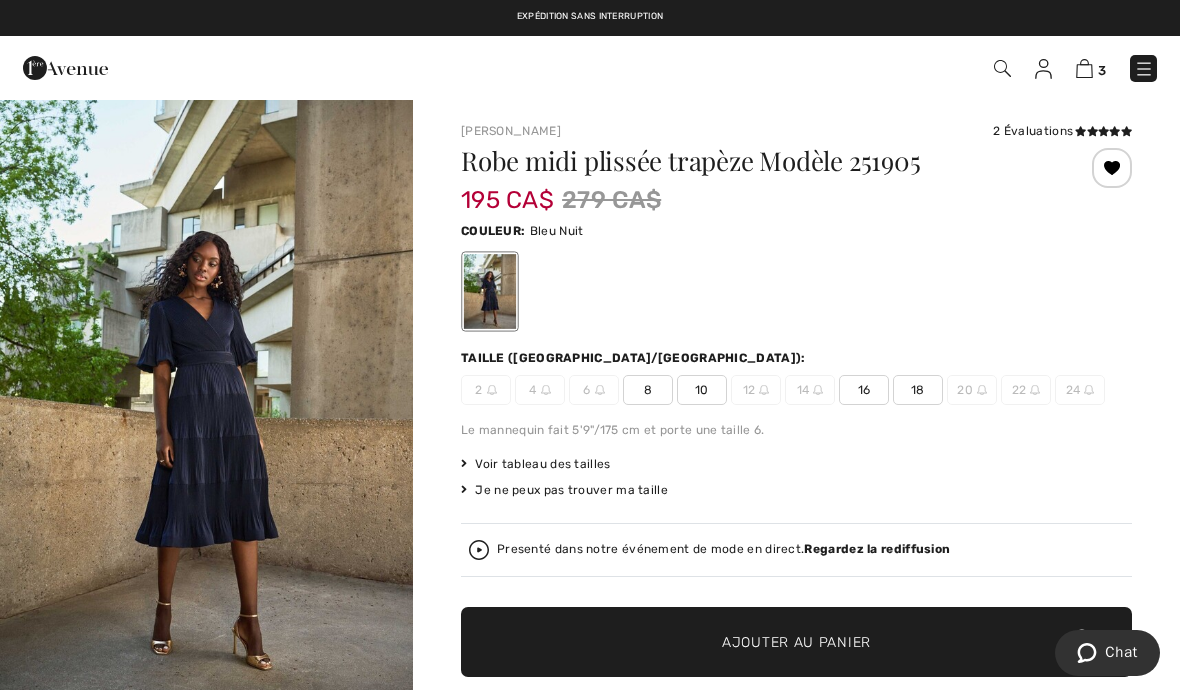 click on "Robe midi plissée trapèze  Modèle 251905
195 CA$ 279 CA$
Couleur:
Bleu Nuit
[GEOGRAPHIC_DATA] (CA/[GEOGRAPHIC_DATA]):
2 4 6 8 10 12 14 16 18 20 22 24
Le mannequin fait 5'9"/175 cm et porte une taille 6.
Voir tableau des tailles
Je ne peux pas trouver ma taille
Choisir taille
CAN 2 - Épuisé
CAN 4 - Épuisé
CAN 6 - Épuisé
CAN 8
CAN 10
CAN 12 - Épuisé
CAN 14 - Épuisé
CAN 16
CAN 18
CAN 20 - Épuisé
CAN 22 - Épuisé
CAN 24 - Épuisé
Presenté dans notre événement de mode en direct." at bounding box center (796, 481) 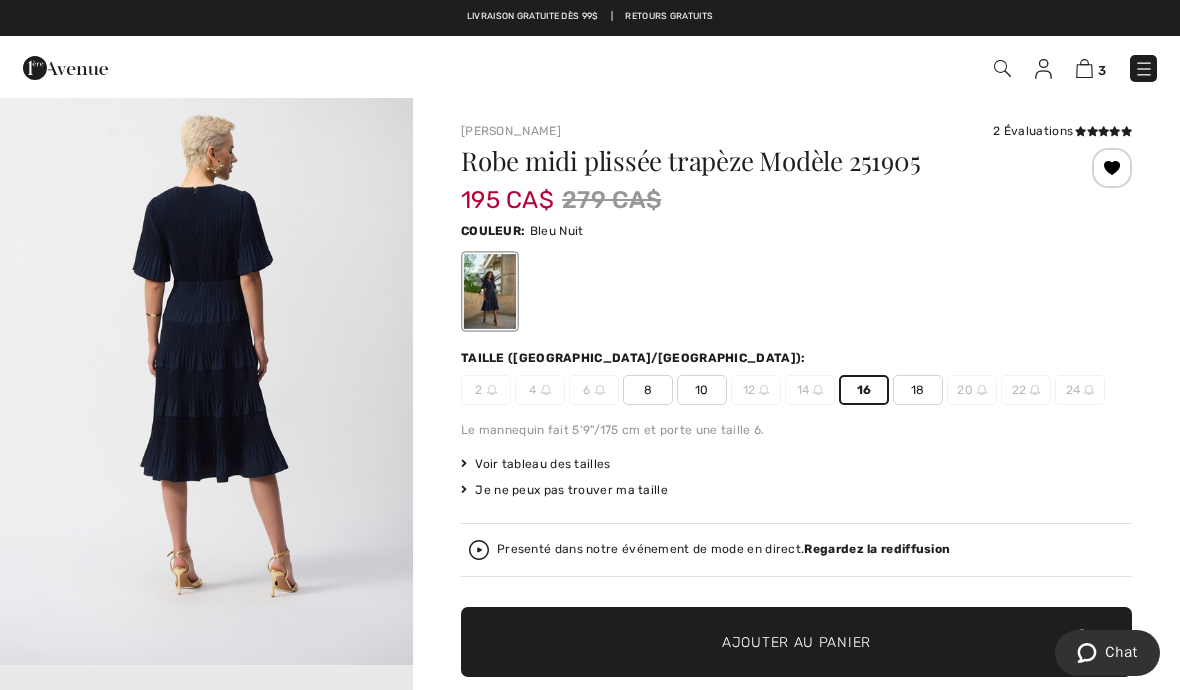 scroll, scrollTop: 3891, scrollLeft: 0, axis: vertical 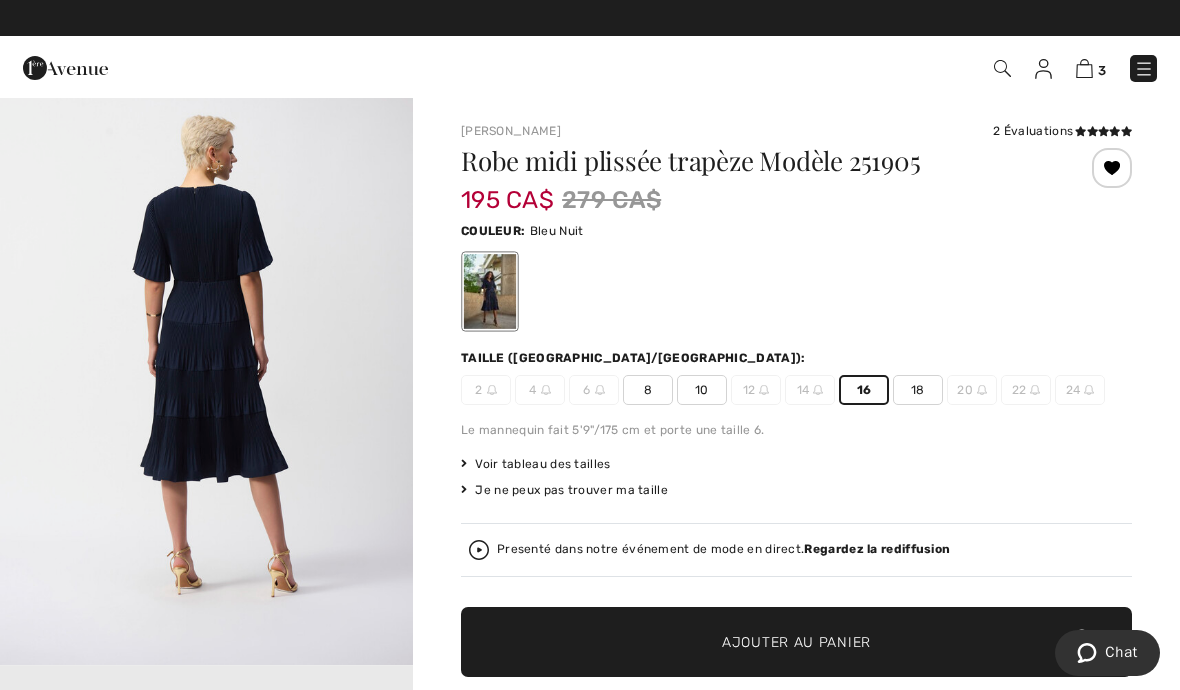 click at bounding box center (206, 355) 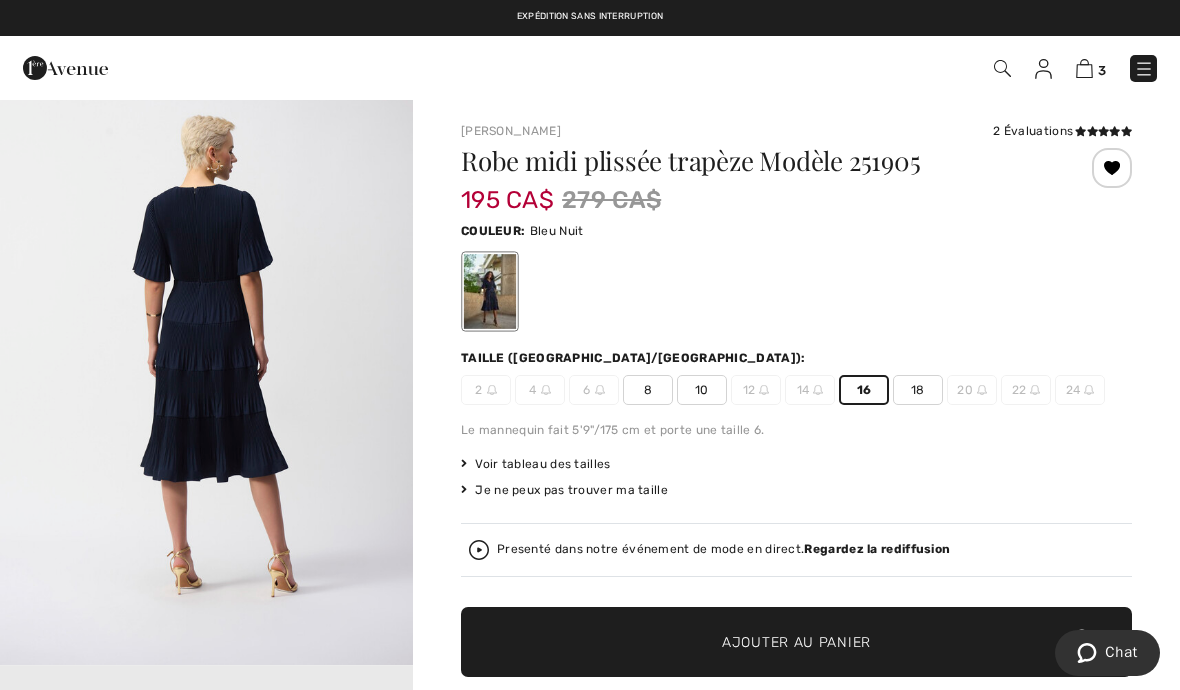 click on "Ajouter au panier" at bounding box center [796, 642] 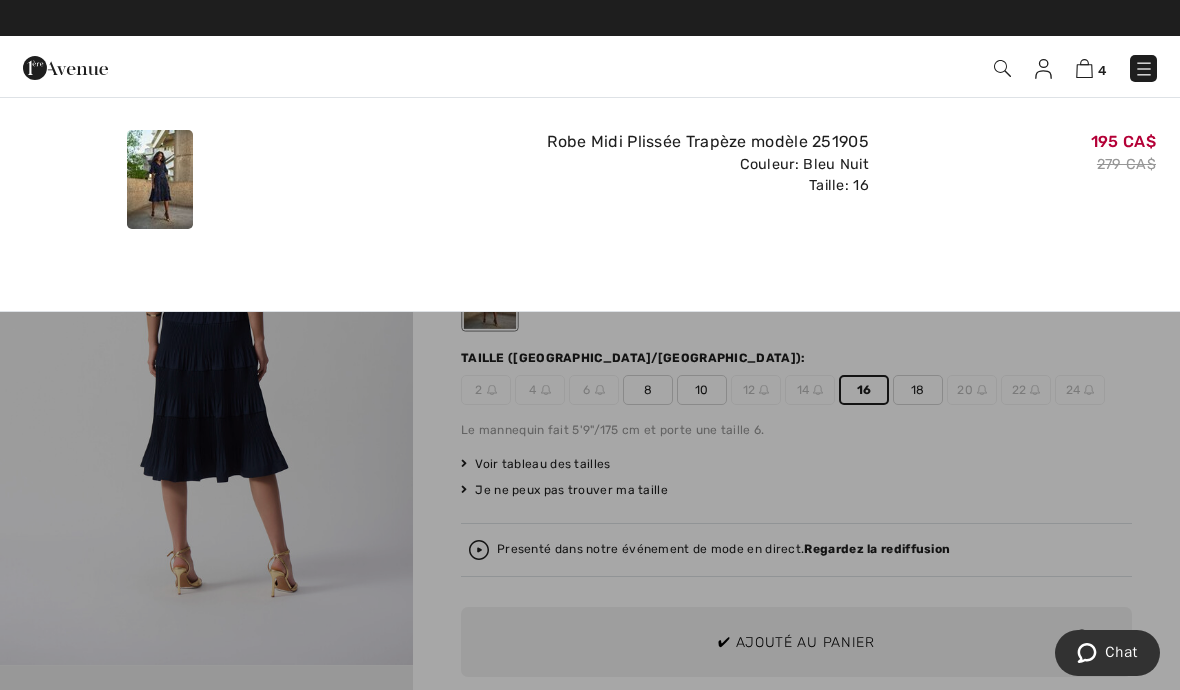 scroll, scrollTop: 0, scrollLeft: 0, axis: both 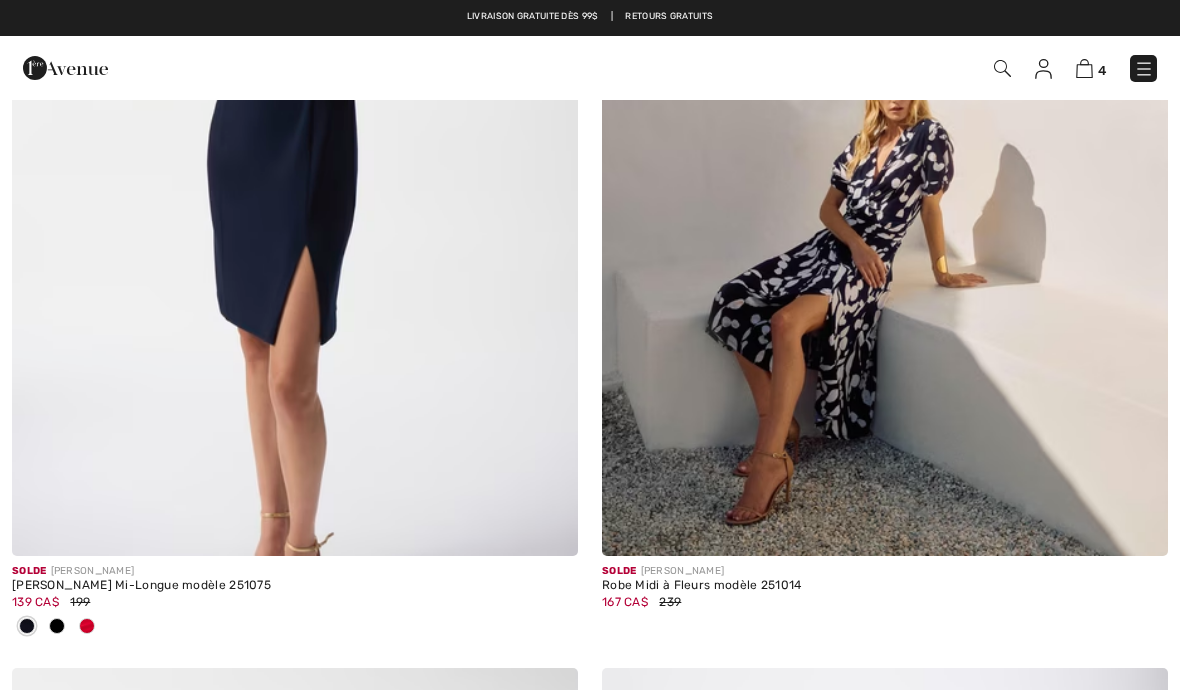 click on "Robe Midi à Fleurs modèle 251014" at bounding box center (885, 586) 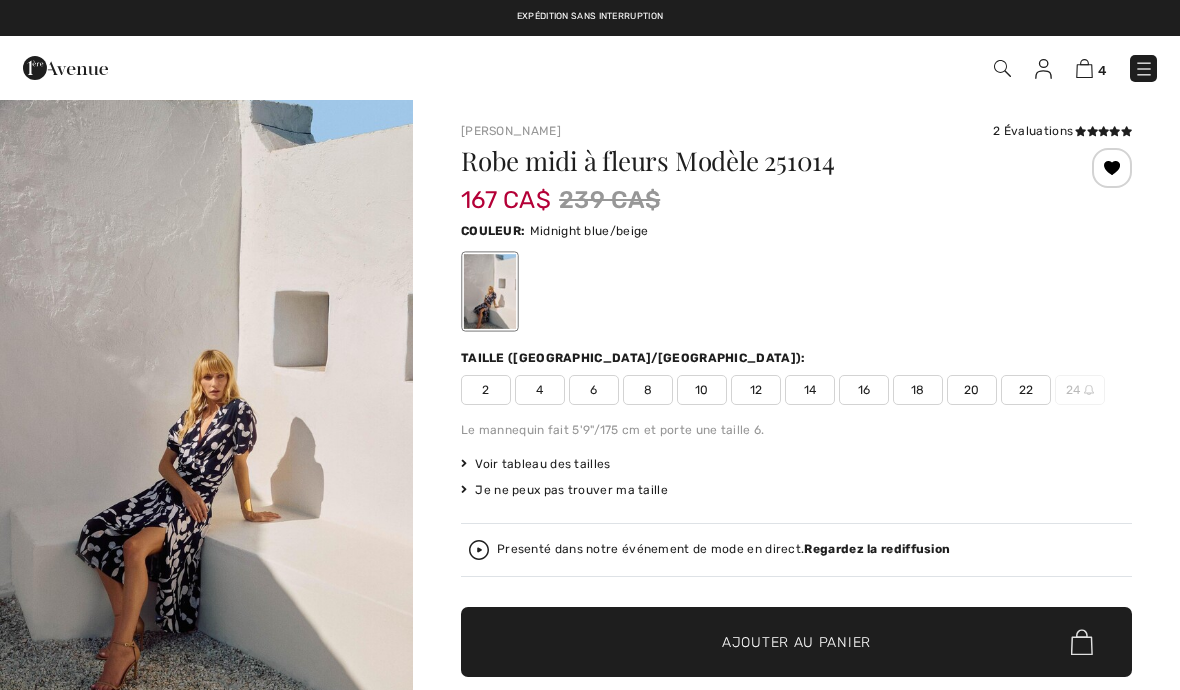 scroll, scrollTop: 0, scrollLeft: 0, axis: both 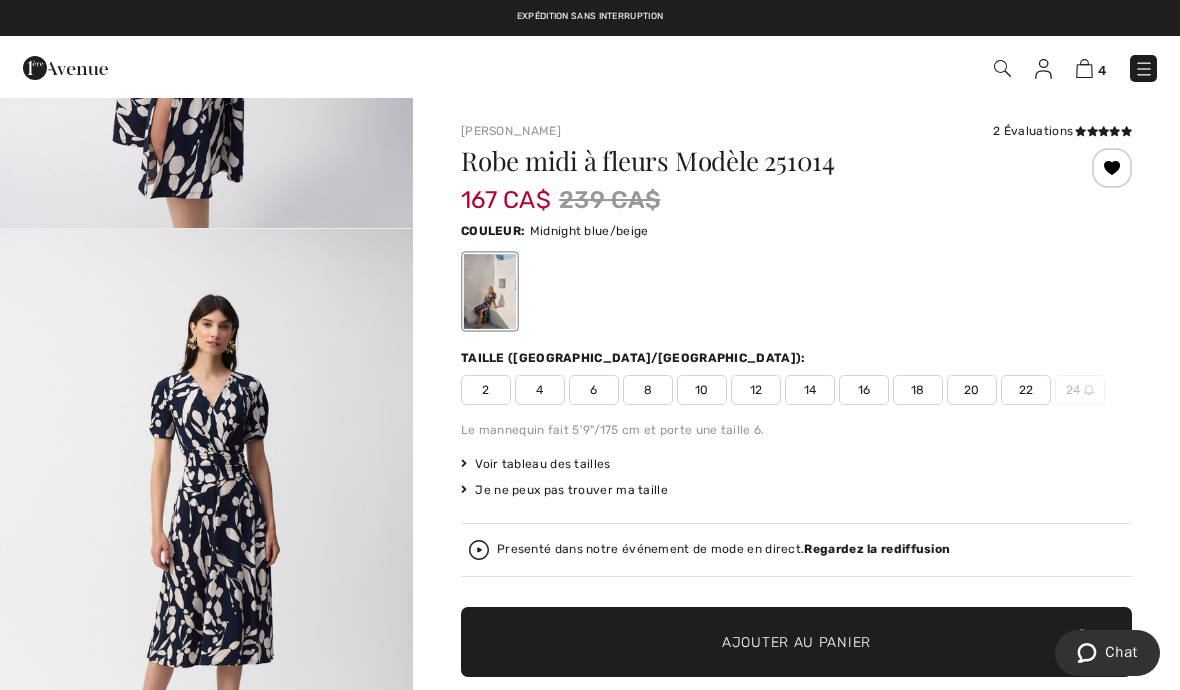 click on "16" at bounding box center [864, 390] 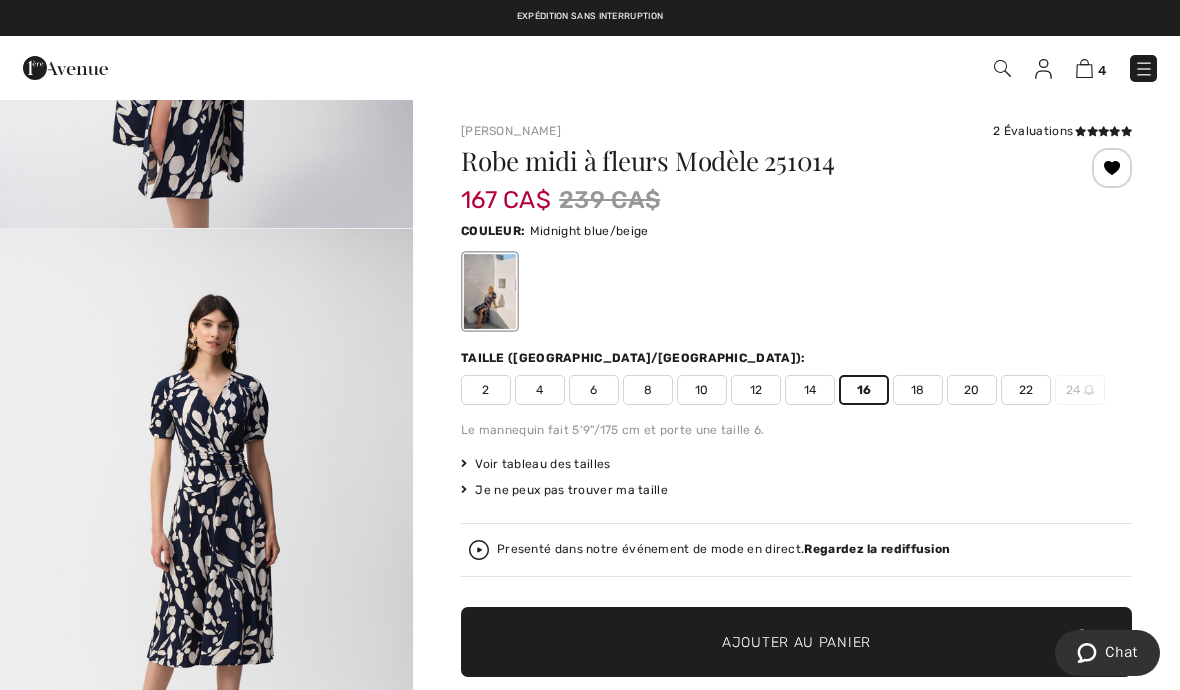 click on "Ajouter au panier" at bounding box center [796, 642] 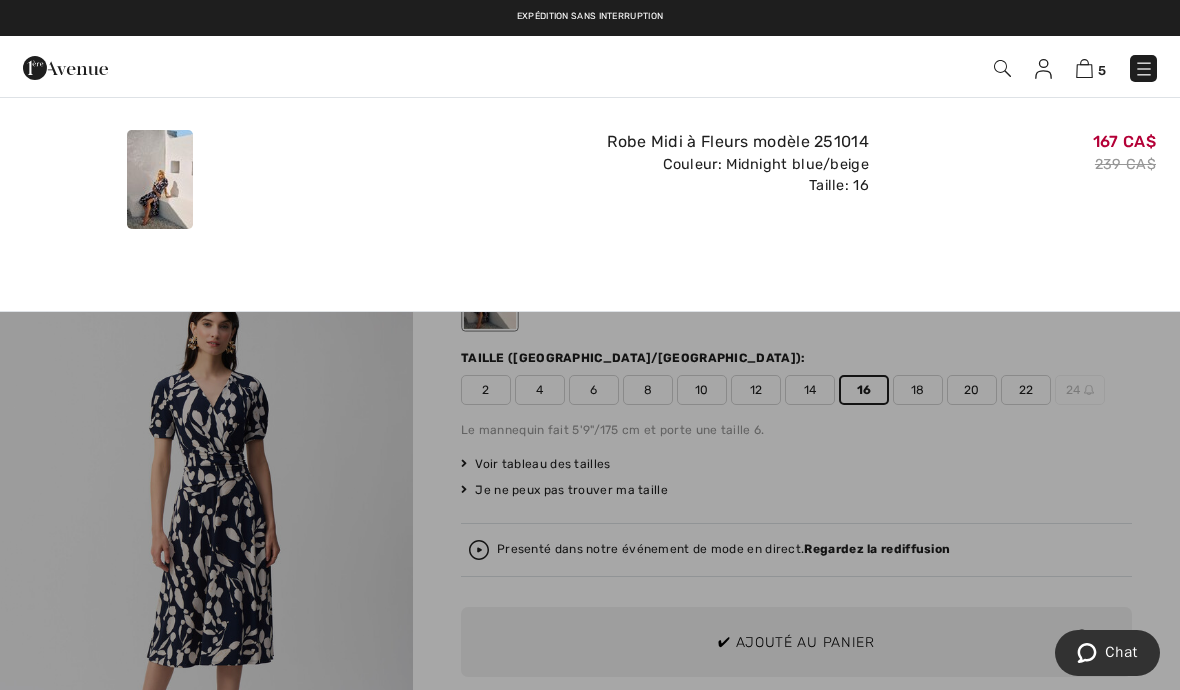 scroll, scrollTop: 0, scrollLeft: 0, axis: both 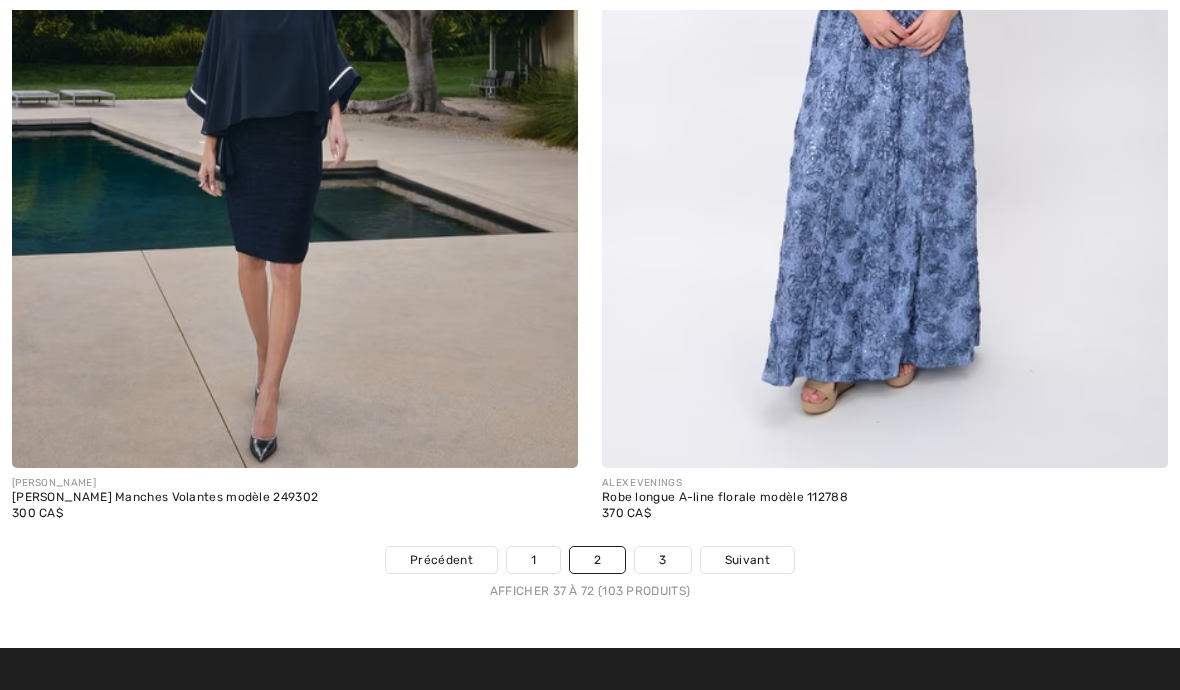 click on "Suivant" at bounding box center [747, 560] 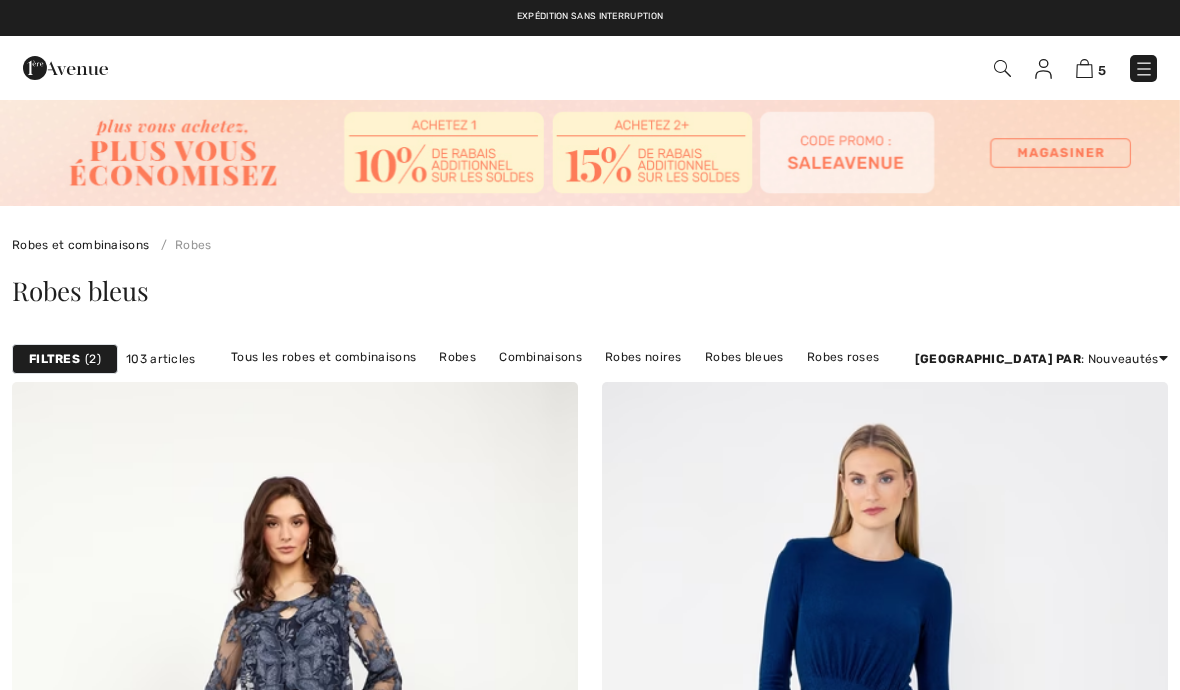 scroll, scrollTop: 21, scrollLeft: 0, axis: vertical 